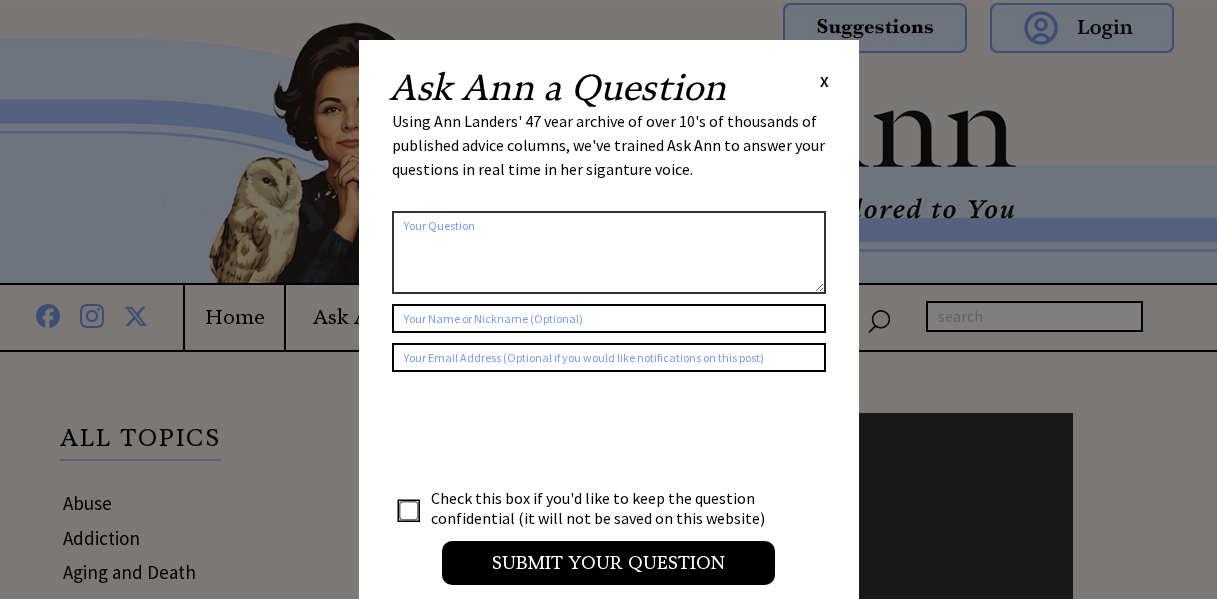 scroll, scrollTop: 0, scrollLeft: 0, axis: both 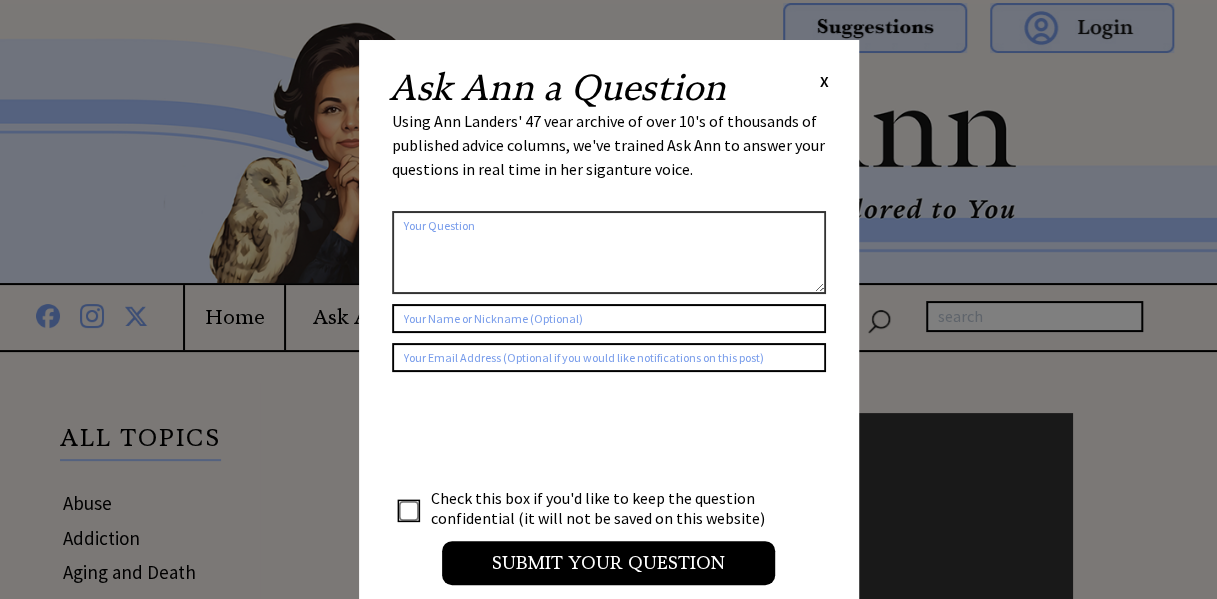 click on "X" at bounding box center [824, 81] 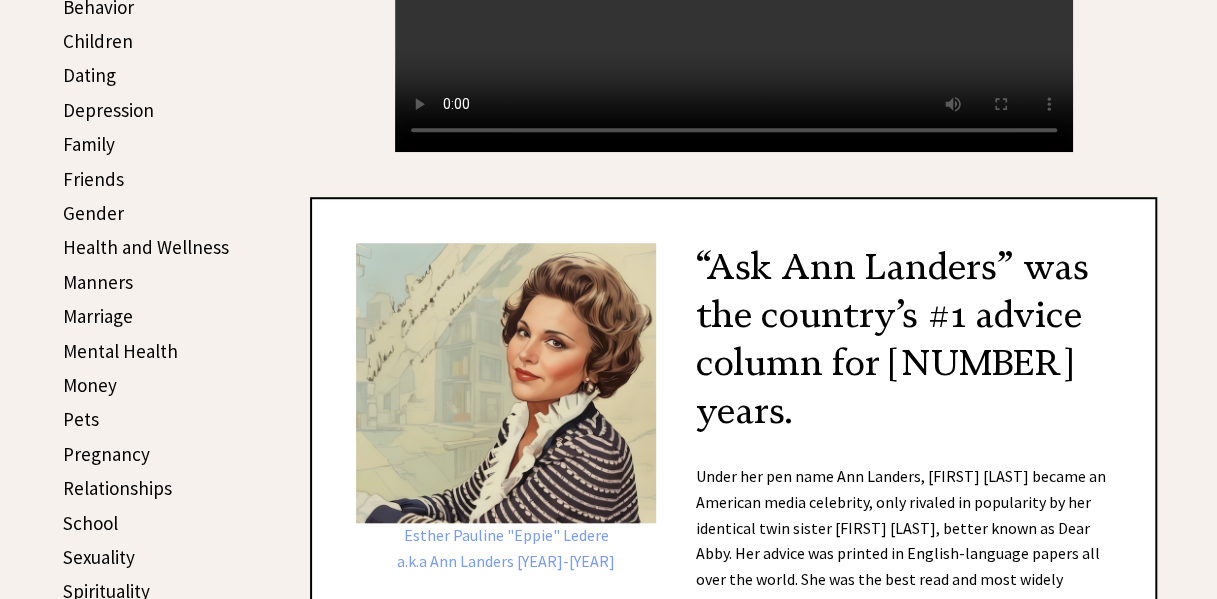 scroll, scrollTop: 700, scrollLeft: 0, axis: vertical 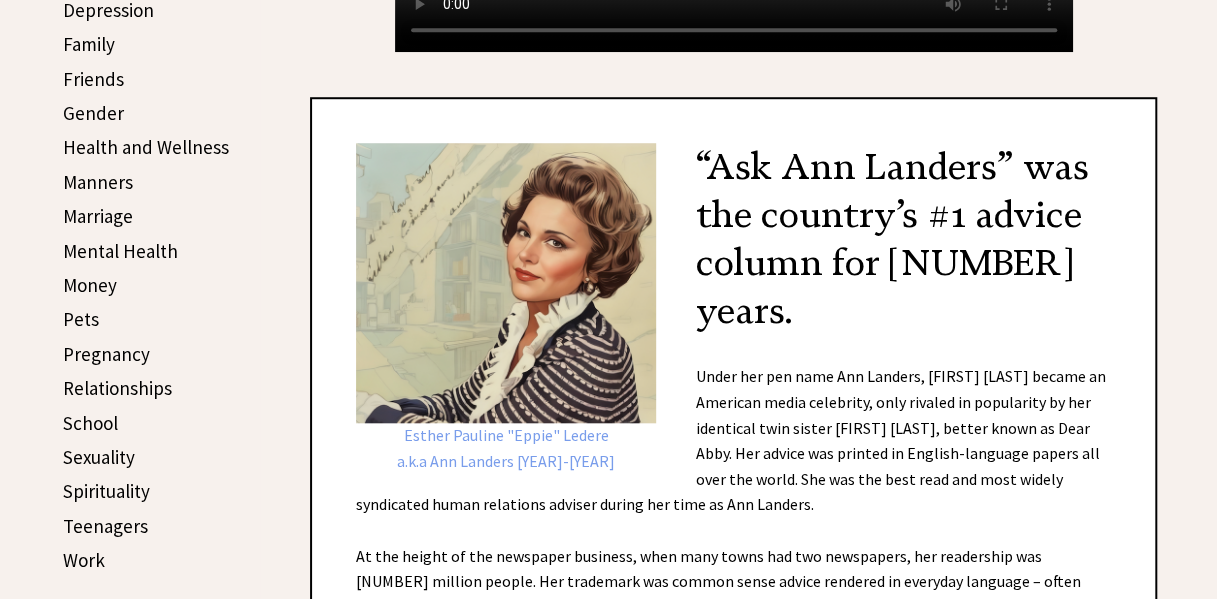click on "Manners" at bounding box center [98, 182] 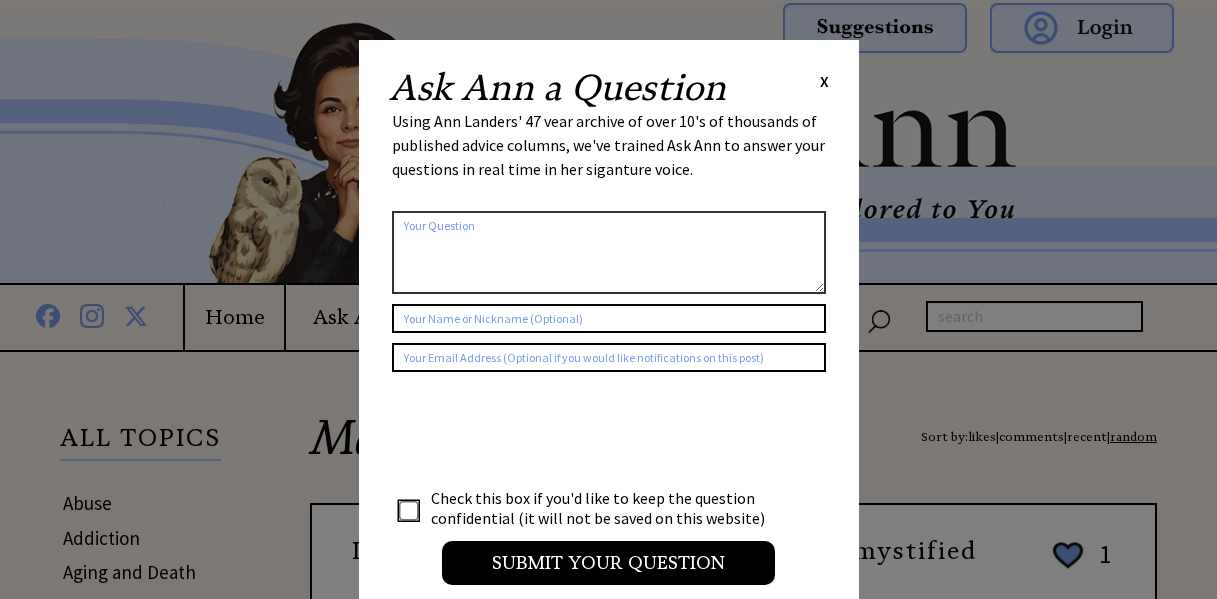 scroll, scrollTop: 0, scrollLeft: 0, axis: both 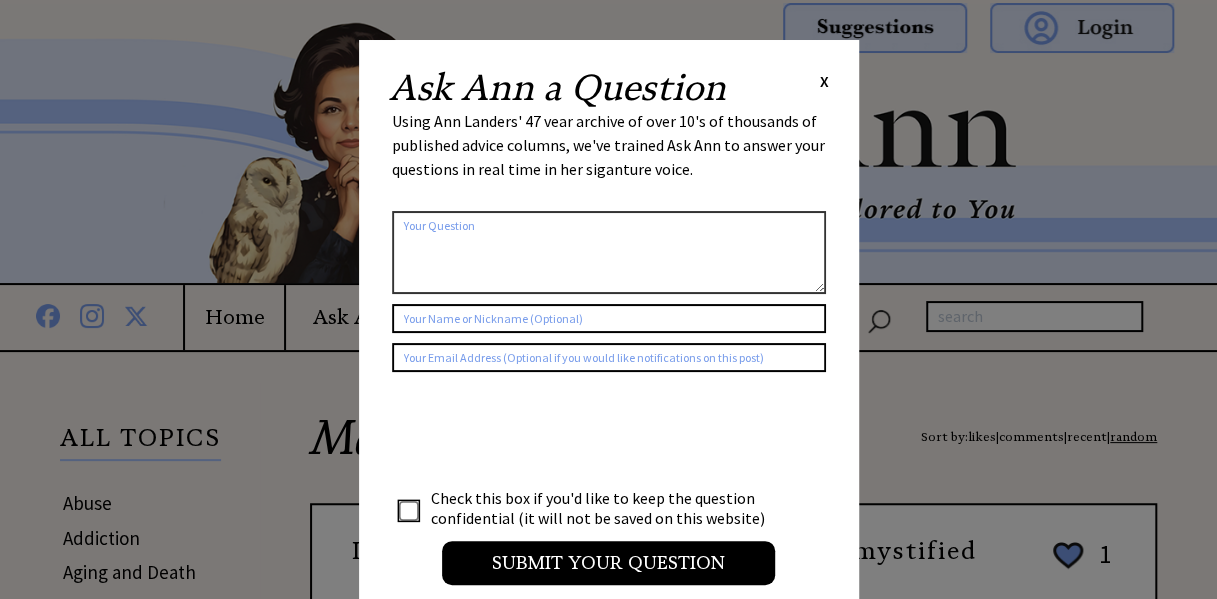 click on "Ask Ann a Question
X
Using Ann Landers' 47 vear archive of over 10's of thousands of published advice columns, we've trained Ask Ann to answer your questions in real time in her siganture voice.
2348
al_user_question
ai_question_popup
claude
Check this box if you'd like to keep the question confidential (it will not be saved on this website)
Submit your Question" at bounding box center (608, 1880) 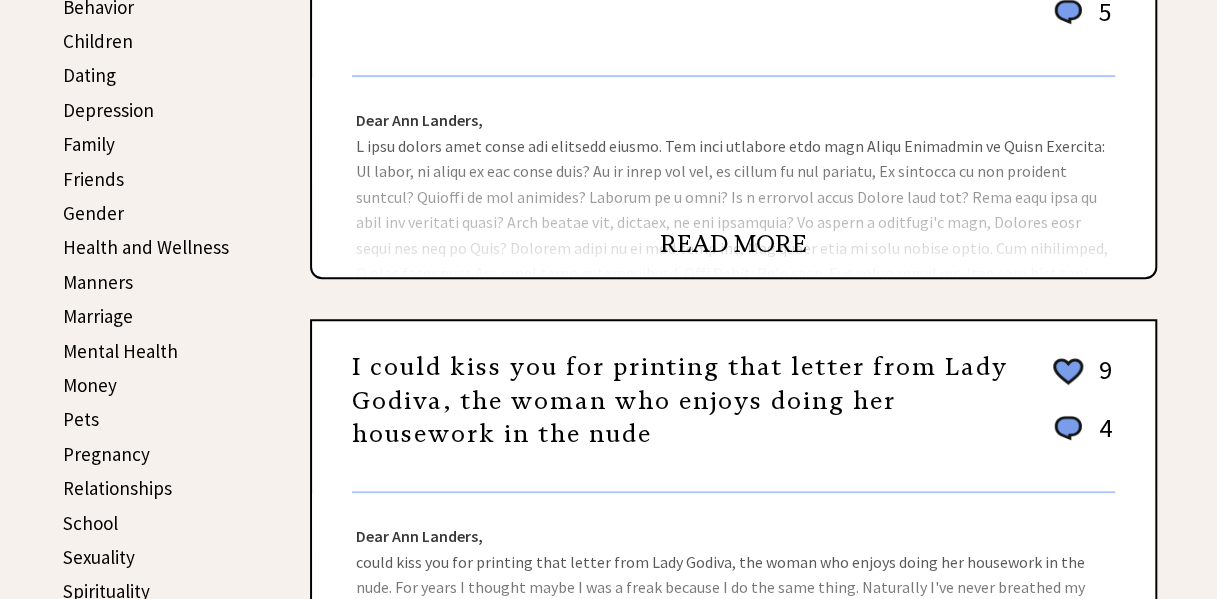 scroll, scrollTop: 700, scrollLeft: 0, axis: vertical 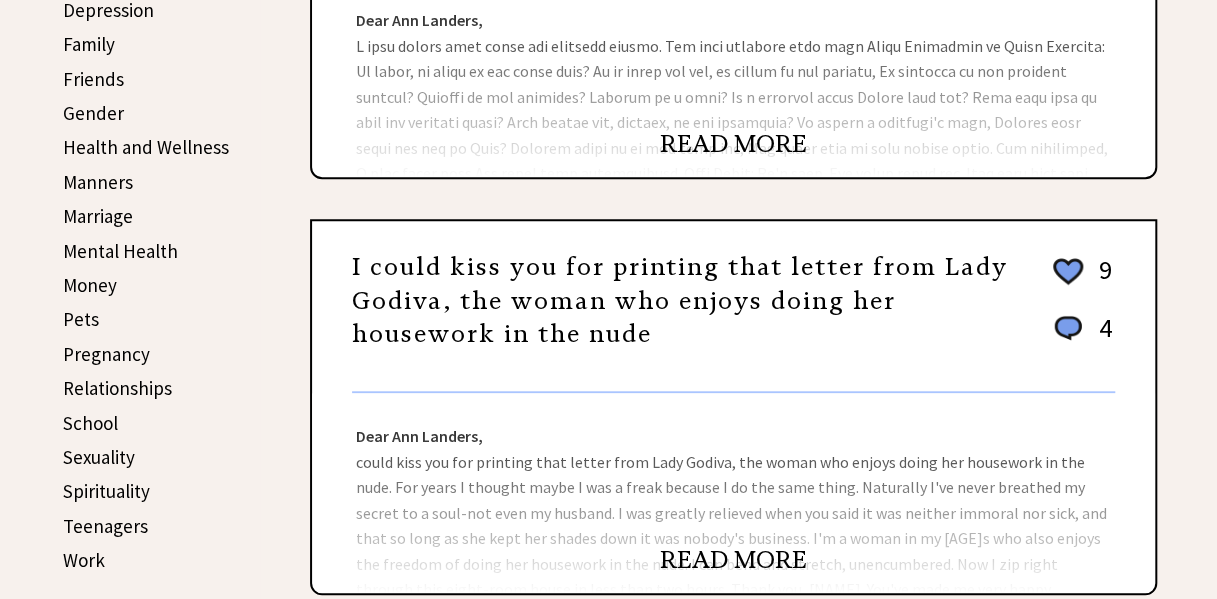 click on "READ MORE" at bounding box center [733, 144] 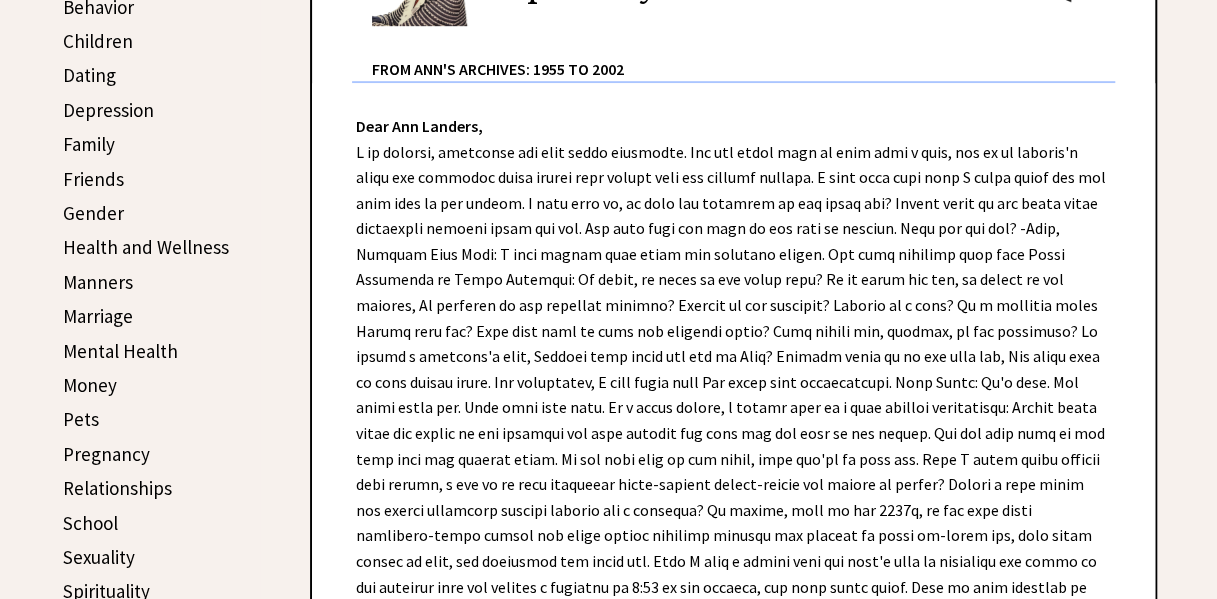 scroll, scrollTop: 500, scrollLeft: 0, axis: vertical 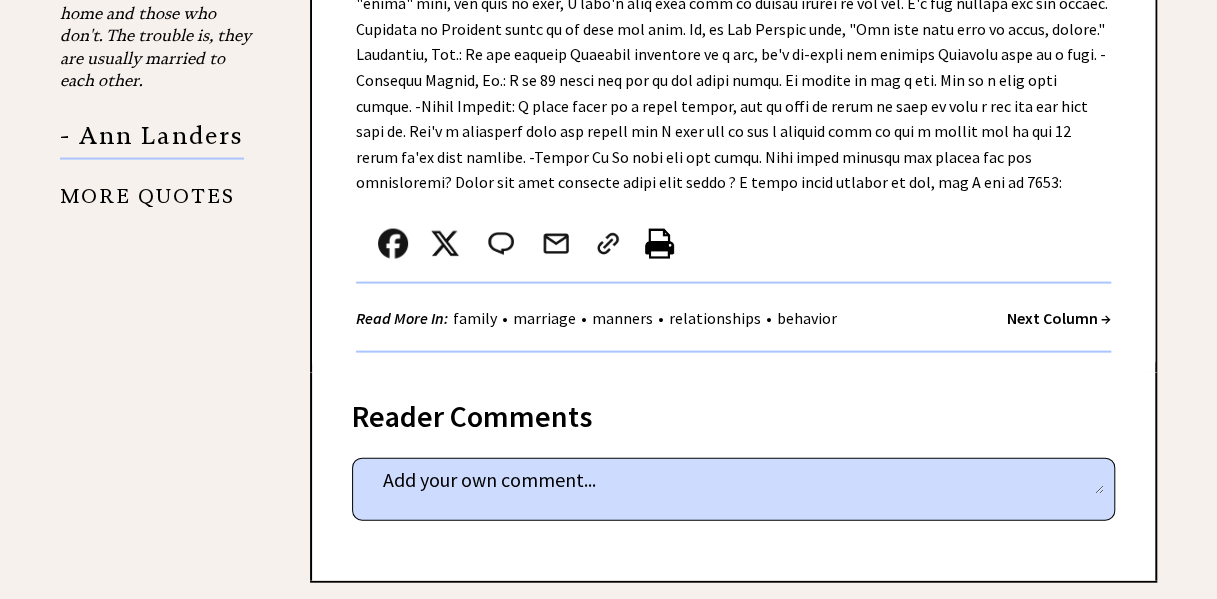 drag, startPoint x: 373, startPoint y: 169, endPoint x: 548, endPoint y: 161, distance: 175.18275 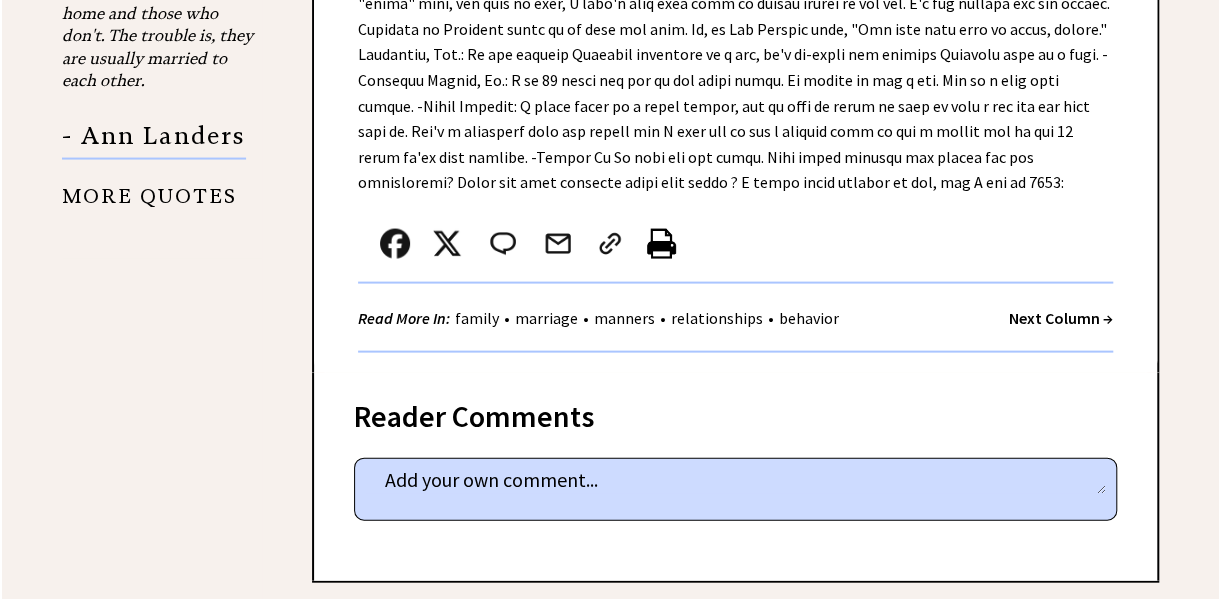 scroll, scrollTop: 1900, scrollLeft: 0, axis: vertical 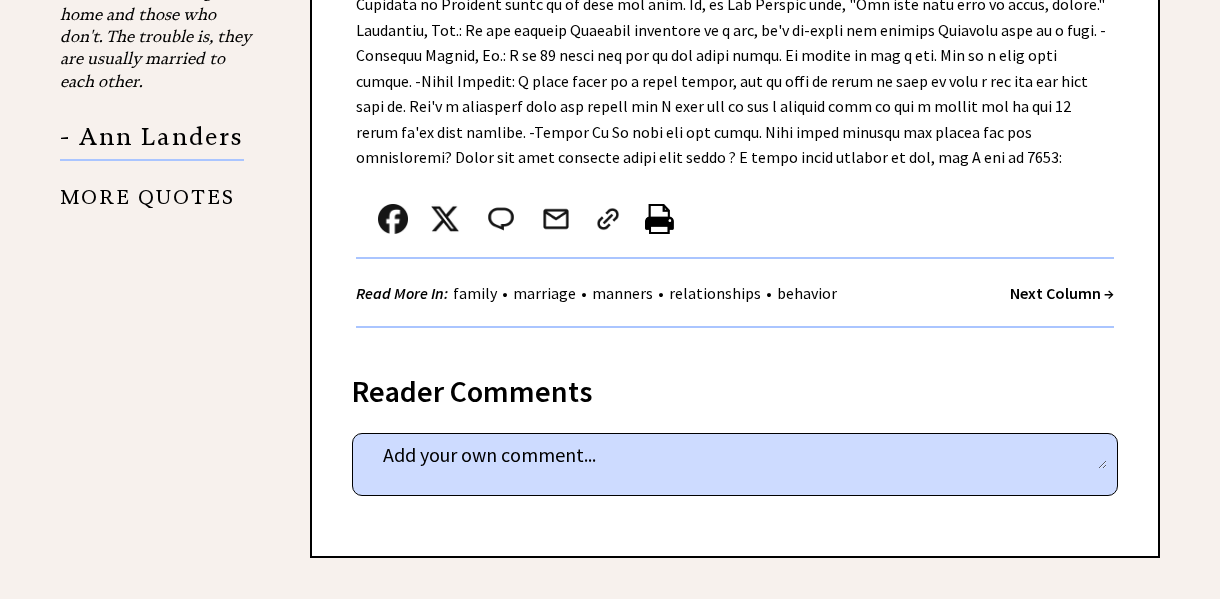 click on "Dear Ann Landers,  Dear Readers,
Read More In:    family  •    marriage  •    manners  •    relationships  •    behavior
Next Column →" at bounding box center [735, -434] 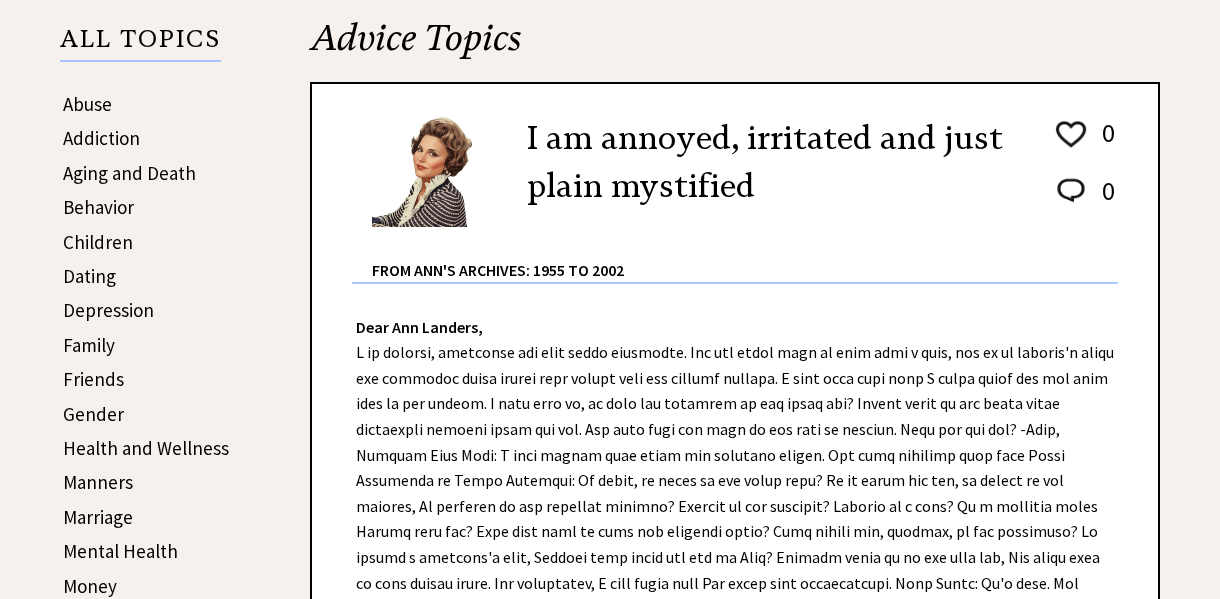 scroll, scrollTop: 0, scrollLeft: 0, axis: both 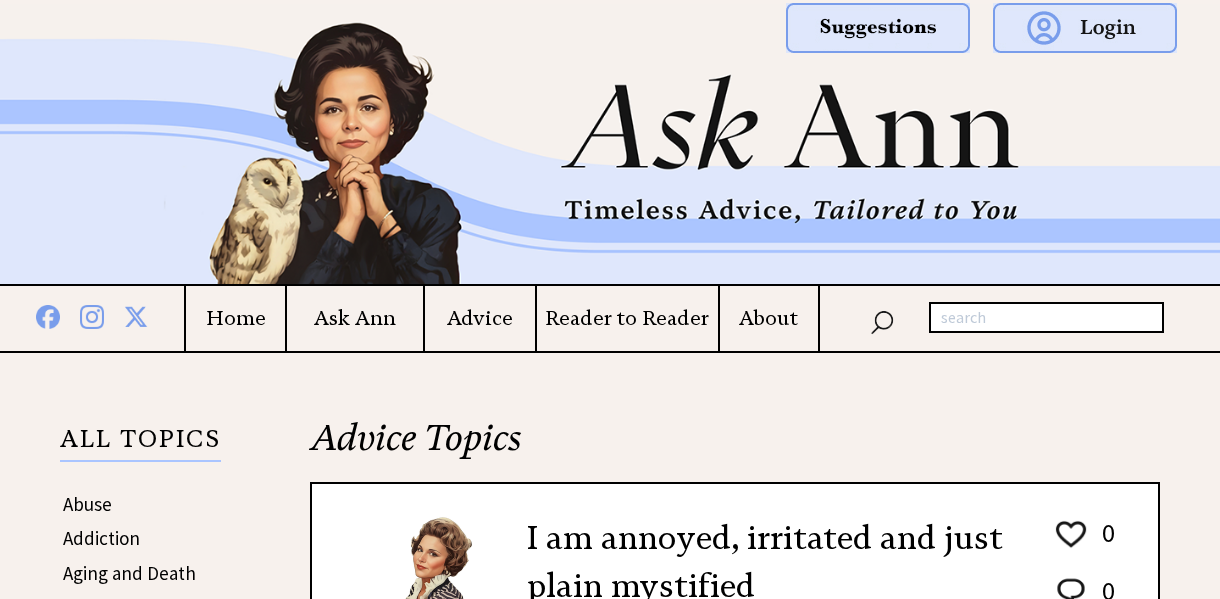 click on "Reader to Reader" at bounding box center (627, 318) 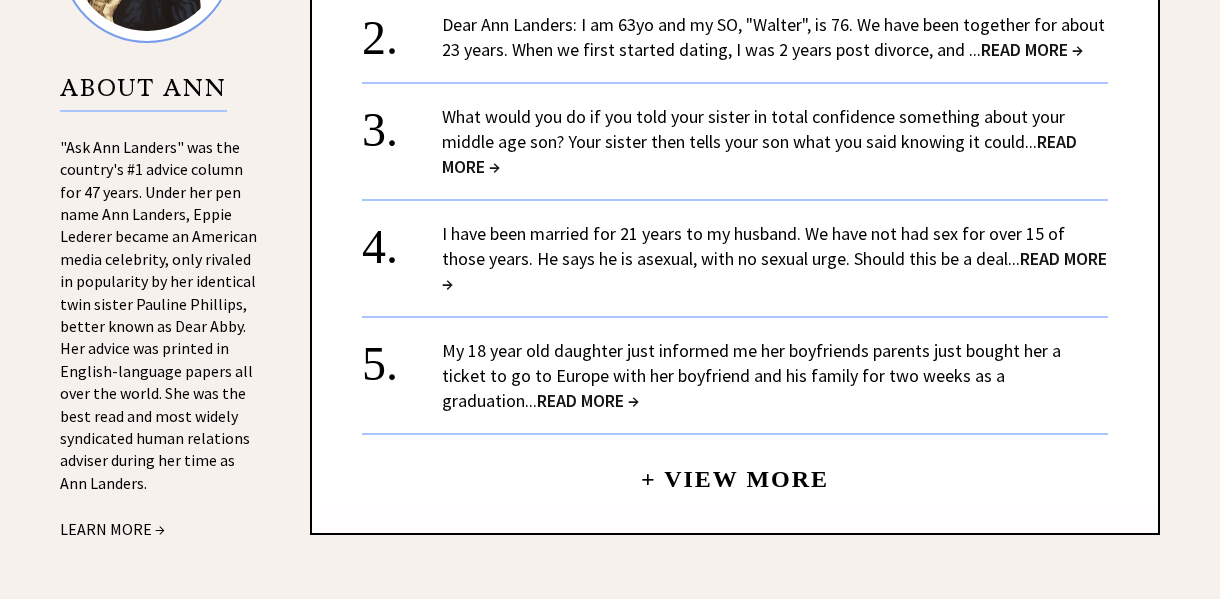 scroll, scrollTop: 1600, scrollLeft: 0, axis: vertical 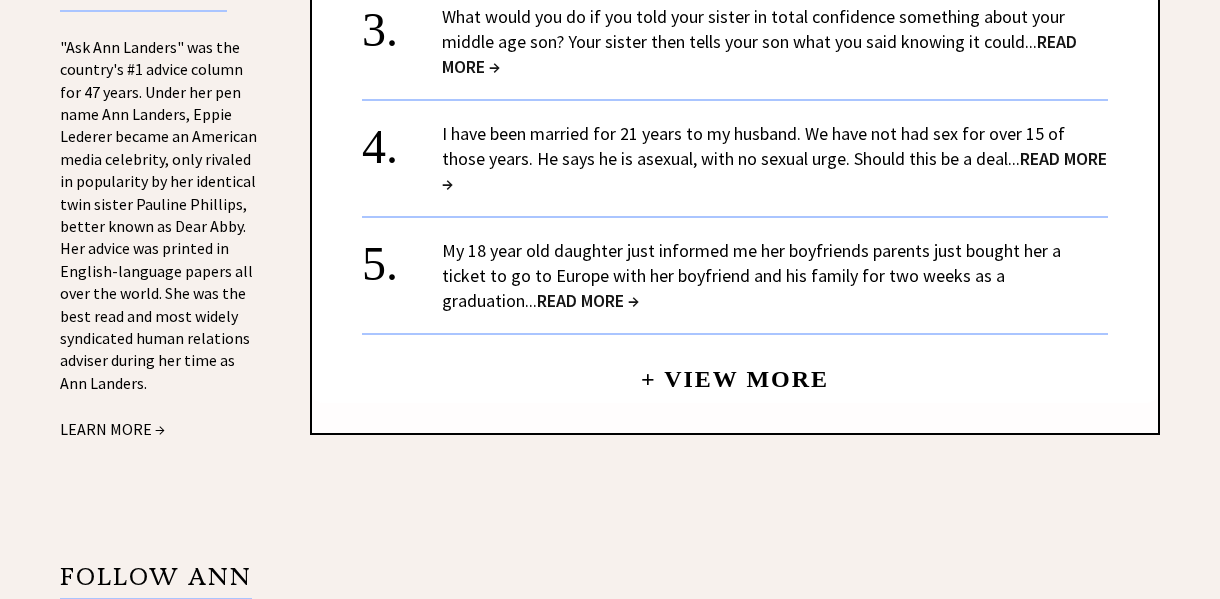 click on "+ View More" at bounding box center (735, 370) 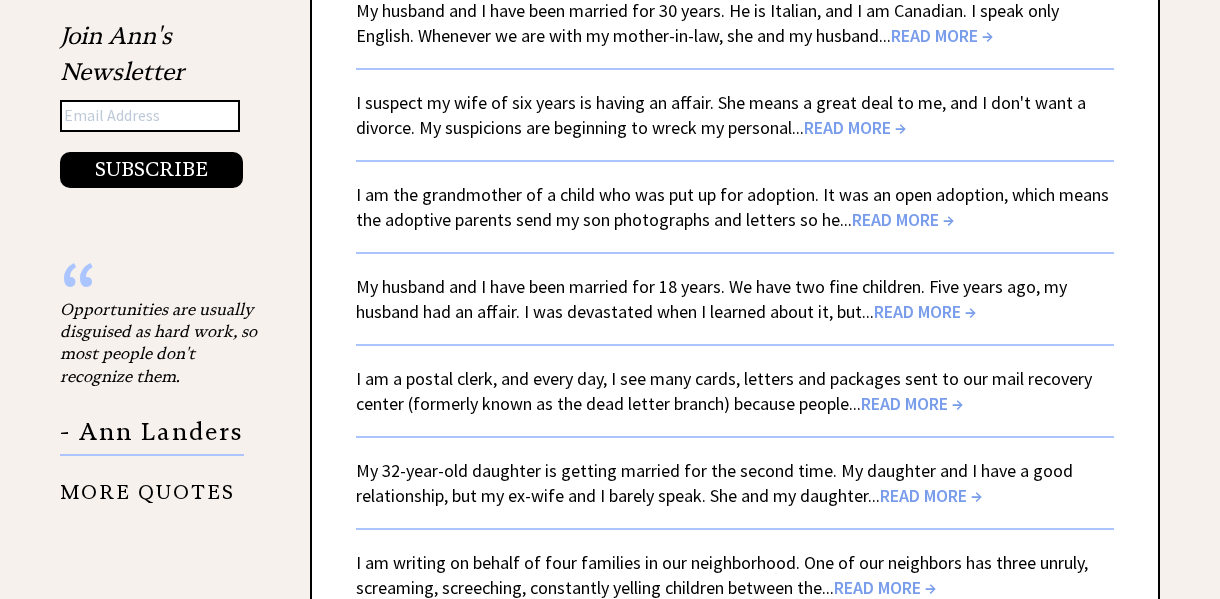 scroll, scrollTop: 2400, scrollLeft: 0, axis: vertical 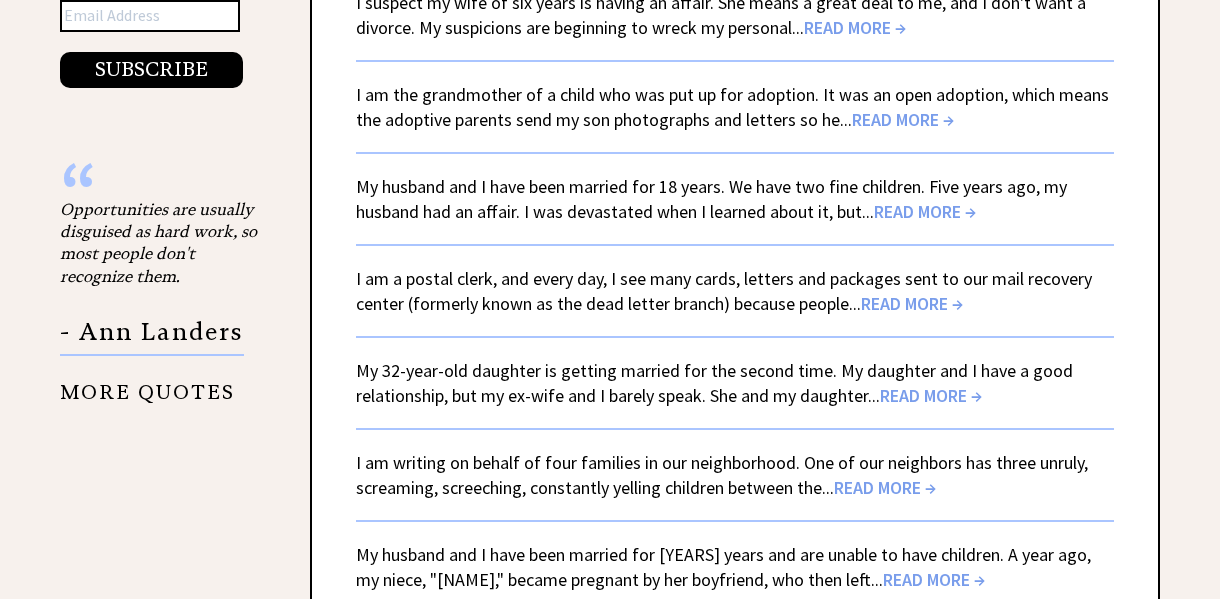 click on "READ MORE →" at bounding box center [912, 303] 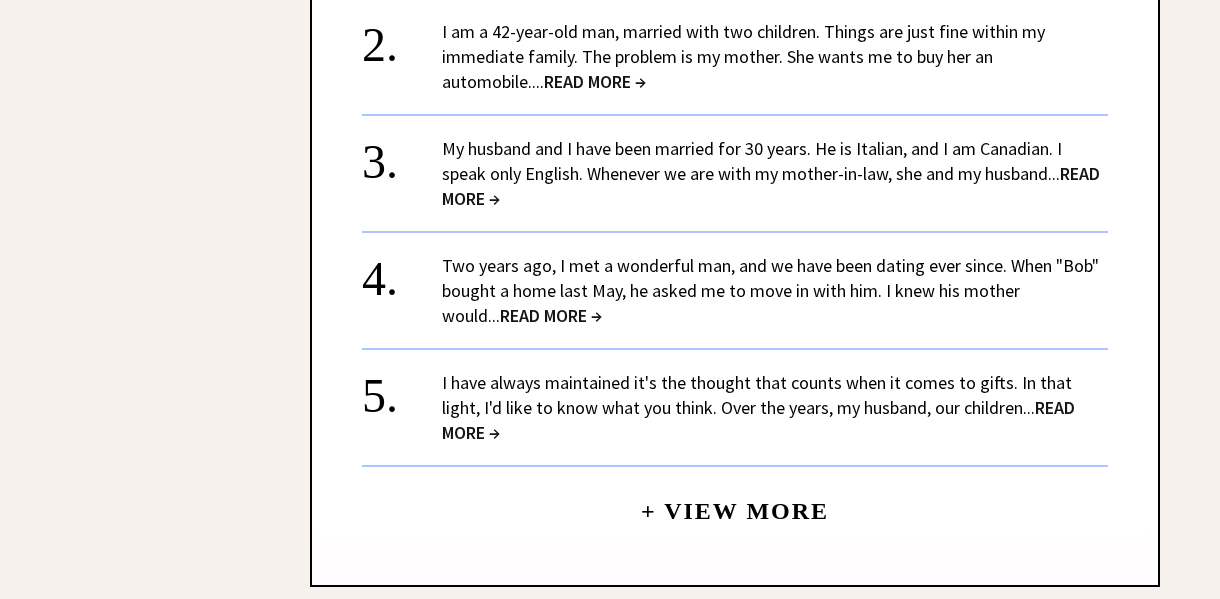 scroll, scrollTop: 2800, scrollLeft: 0, axis: vertical 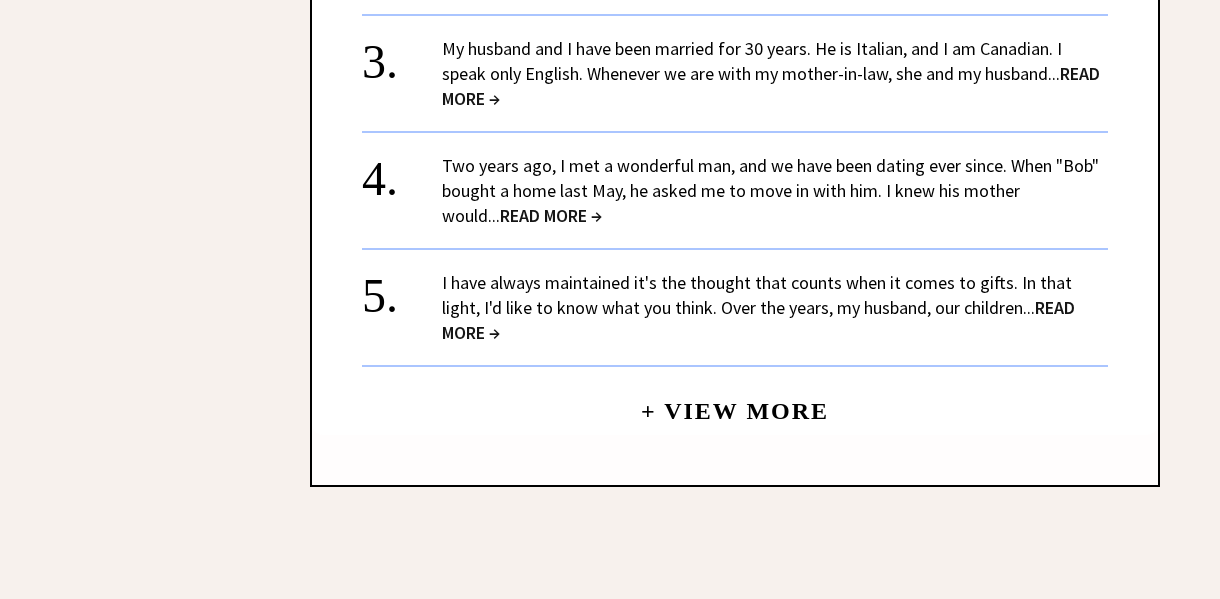 click on "+ View More" at bounding box center [735, 402] 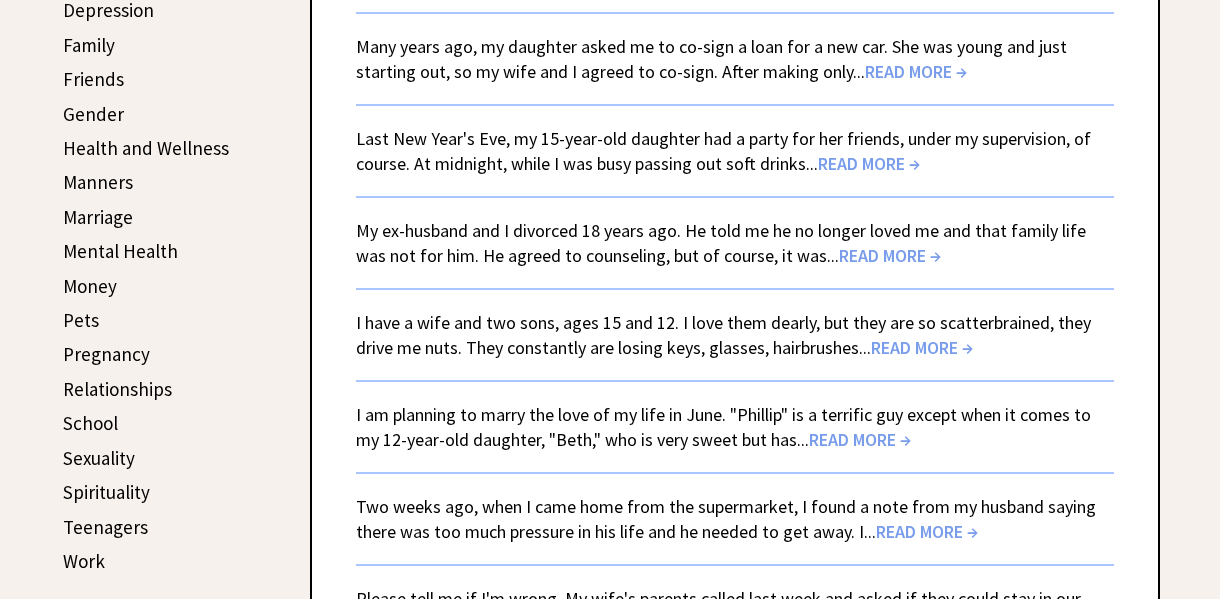 scroll, scrollTop: 800, scrollLeft: 0, axis: vertical 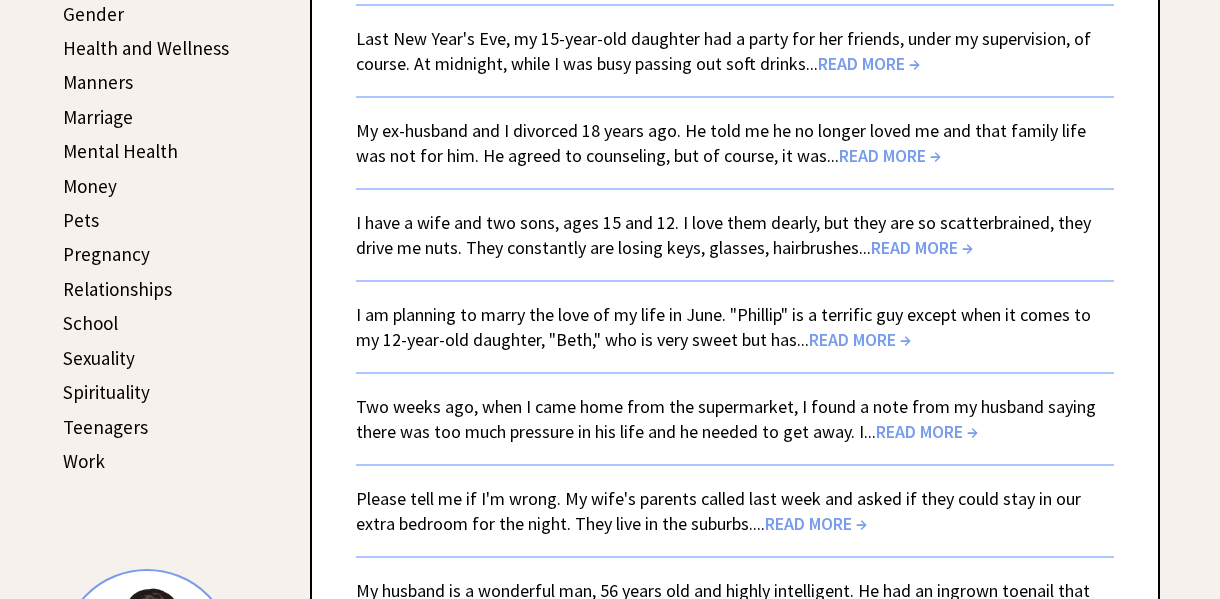 click on "School" at bounding box center (90, 323) 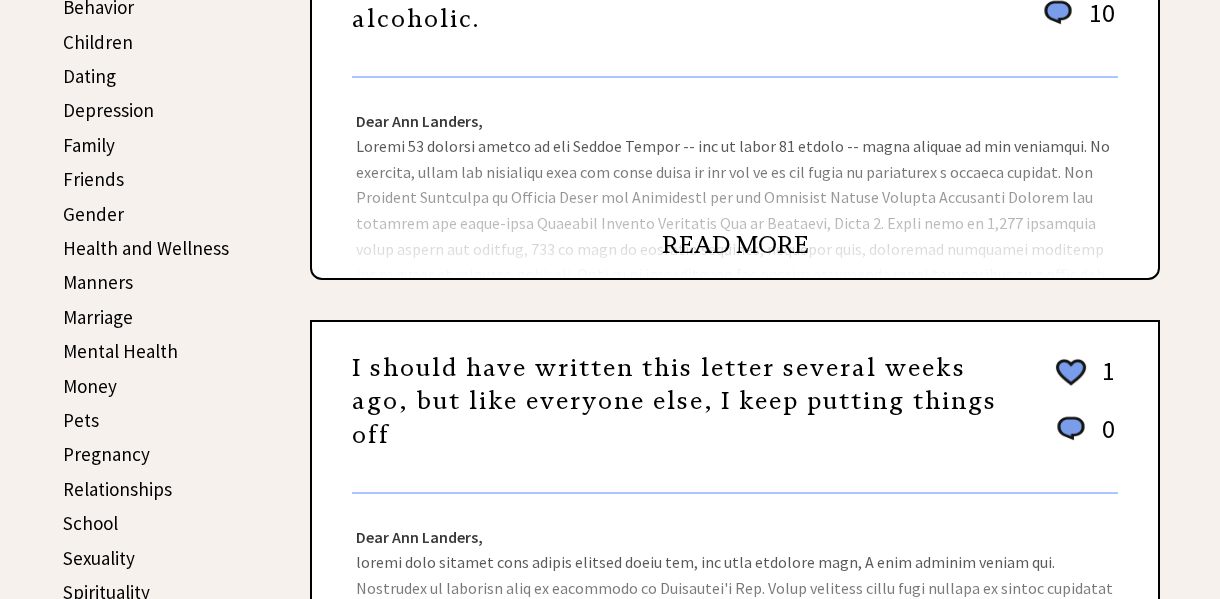 scroll, scrollTop: 1000, scrollLeft: 0, axis: vertical 